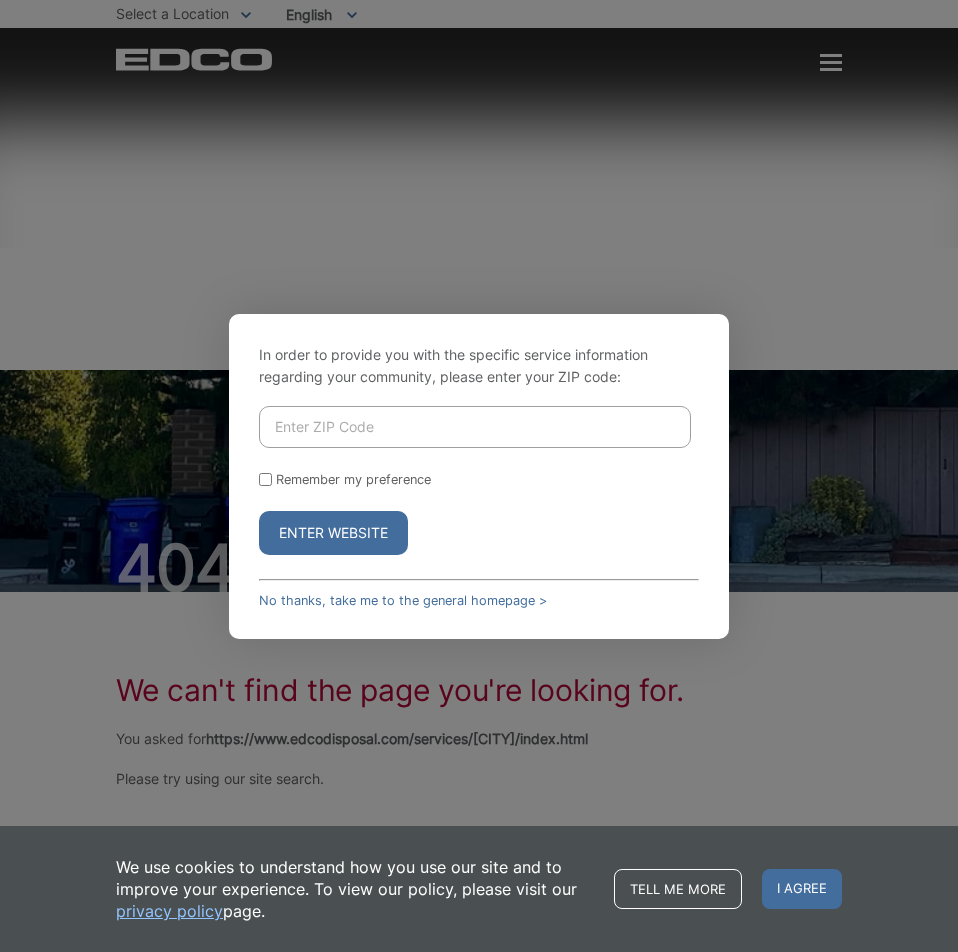 scroll, scrollTop: 0, scrollLeft: 0, axis: both 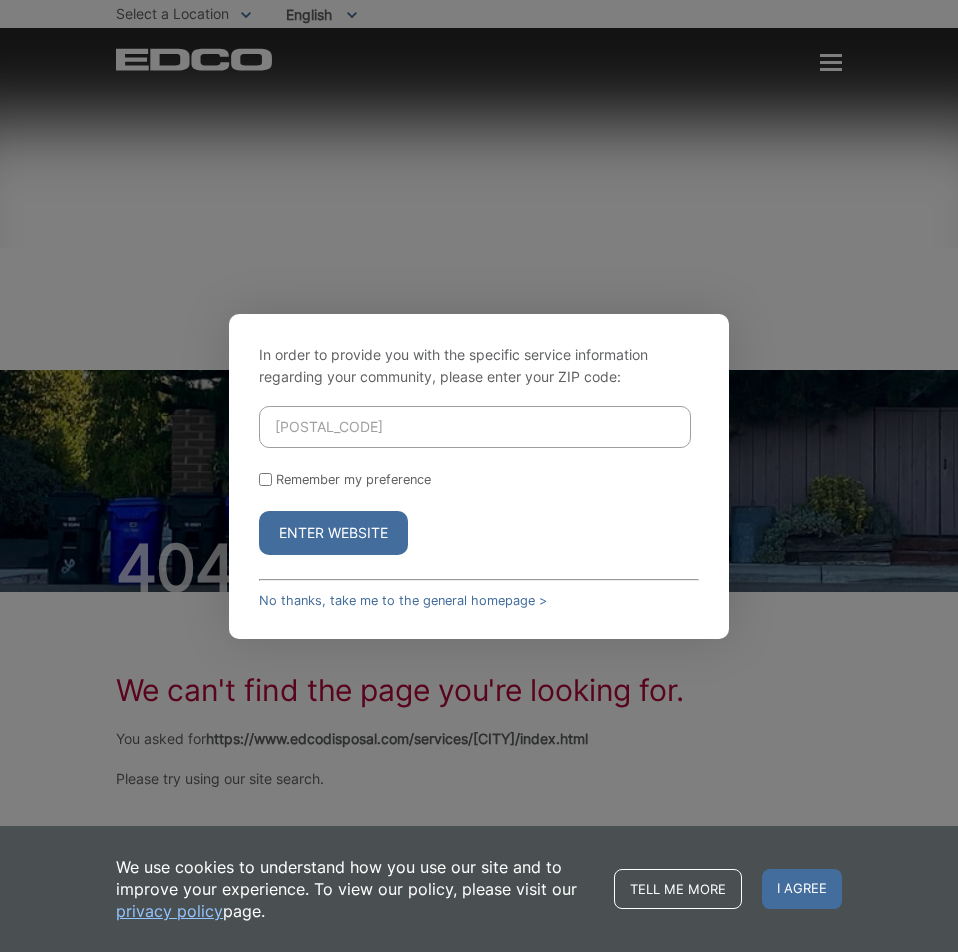 click on "Enter Website" at bounding box center (333, 533) 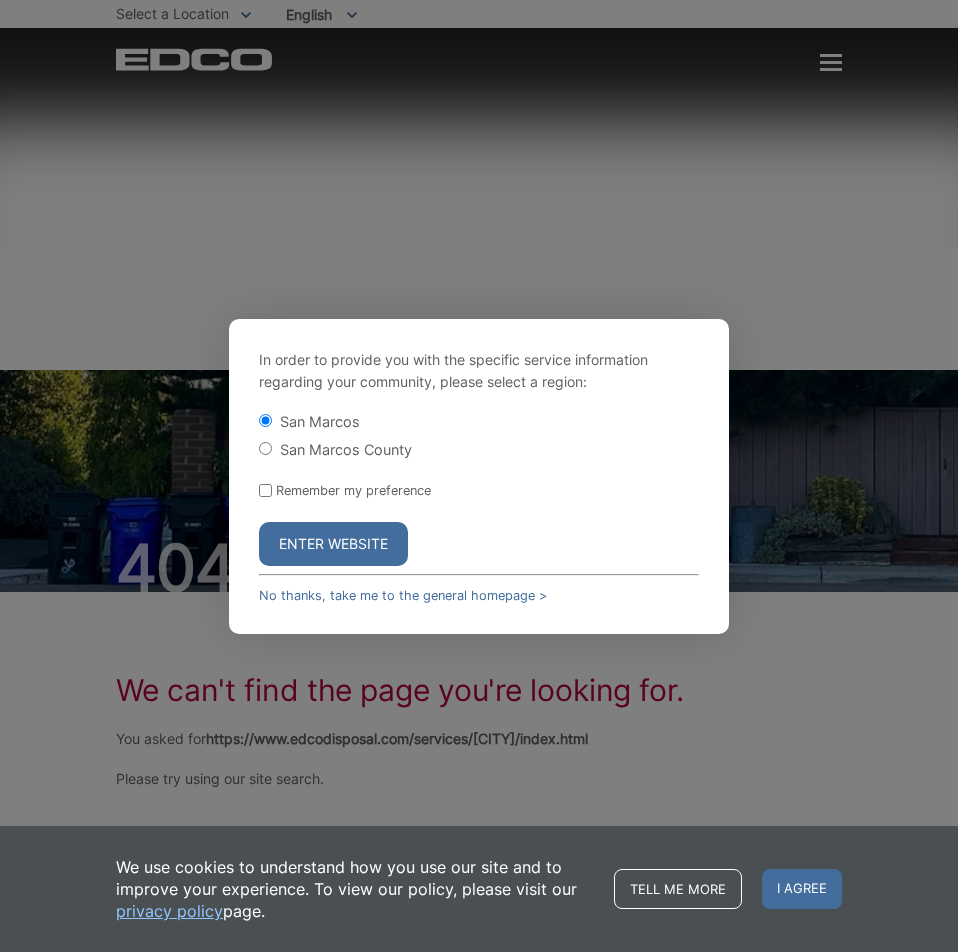 click on "Enter Website" at bounding box center [333, 544] 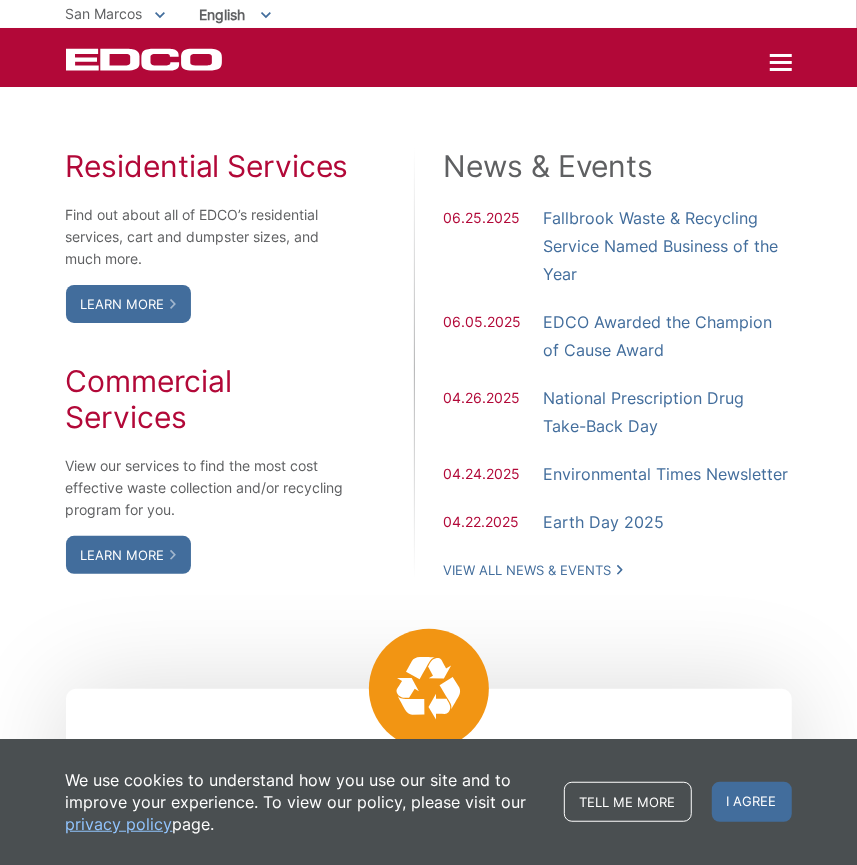 scroll, scrollTop: 1181, scrollLeft: 0, axis: vertical 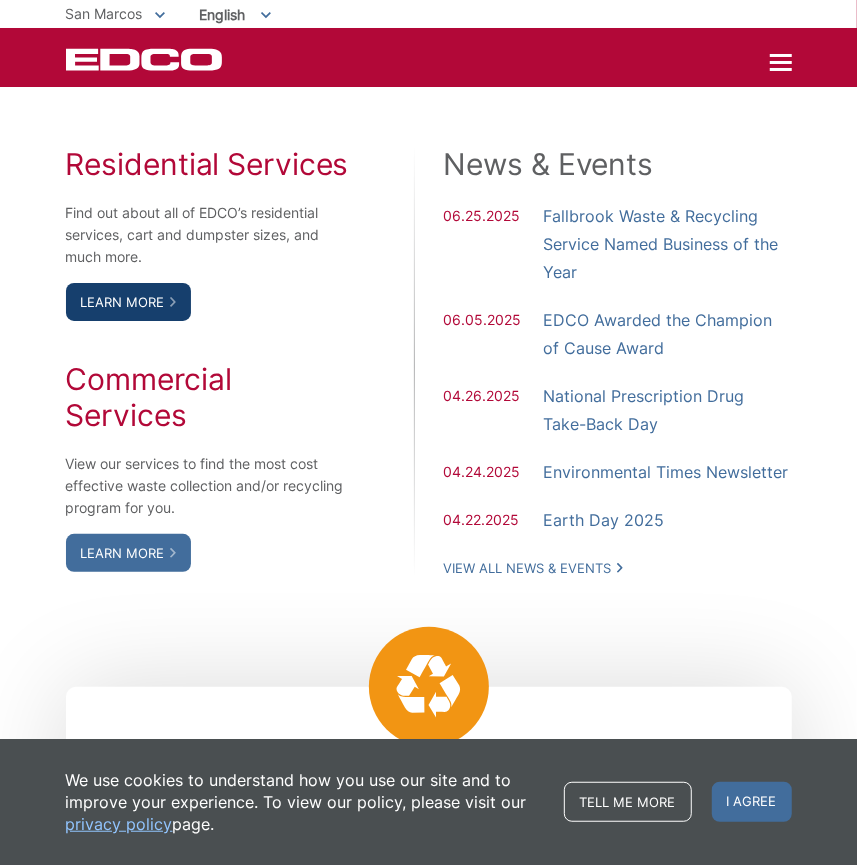 click on "Learn More" at bounding box center (128, 302) 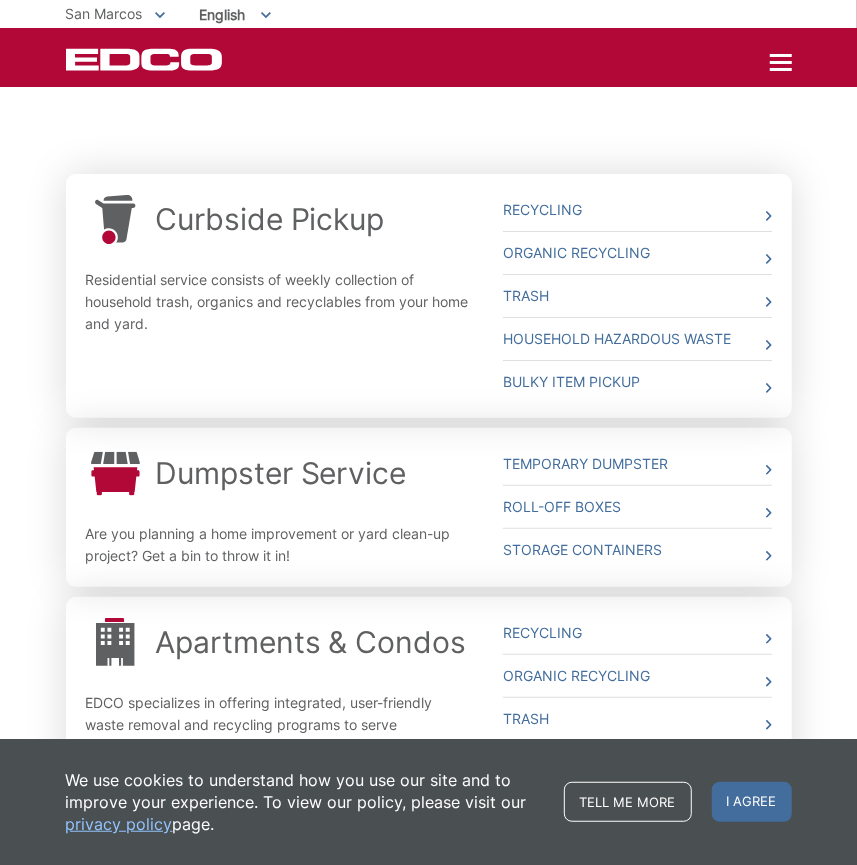 scroll, scrollTop: 545, scrollLeft: 0, axis: vertical 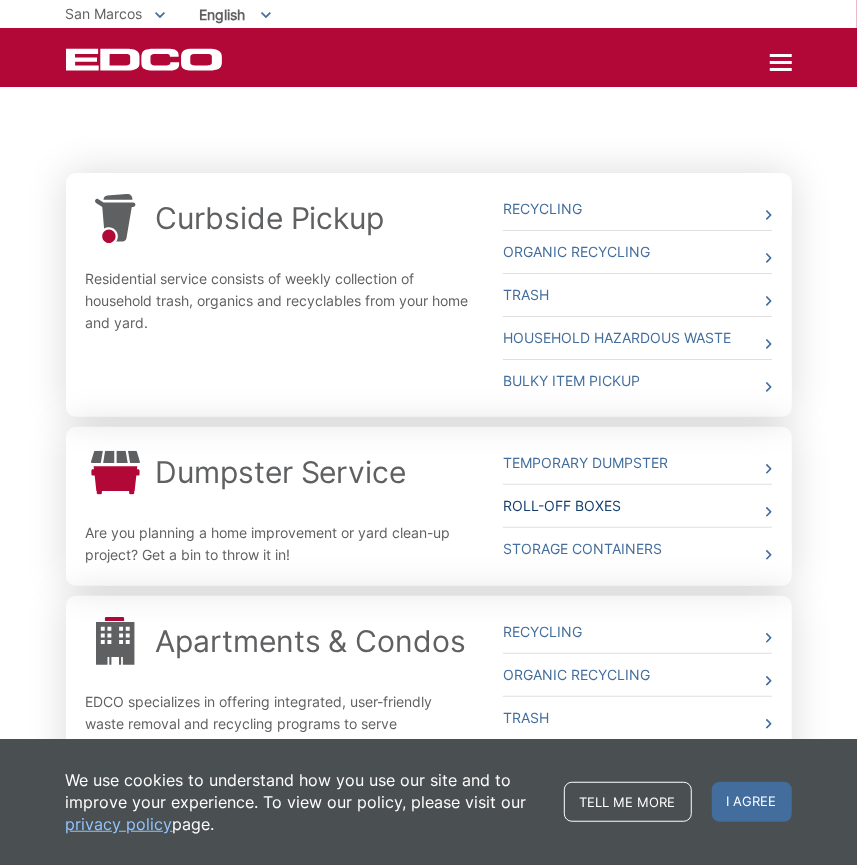 click on "Roll-Off Boxes" at bounding box center [637, 506] 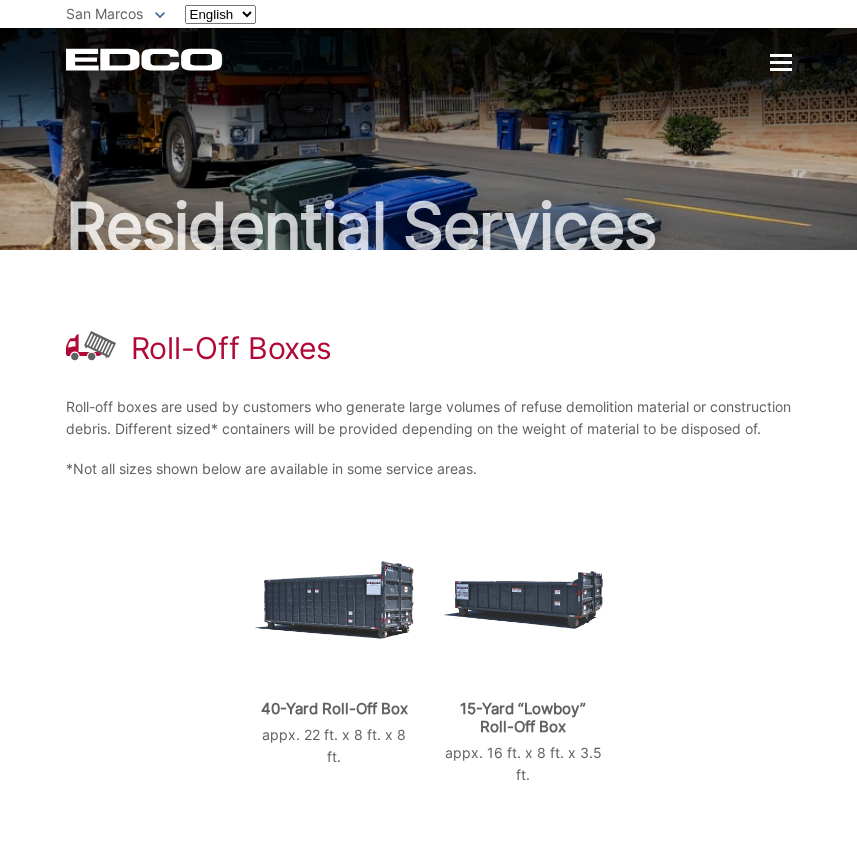 scroll, scrollTop: 0, scrollLeft: 0, axis: both 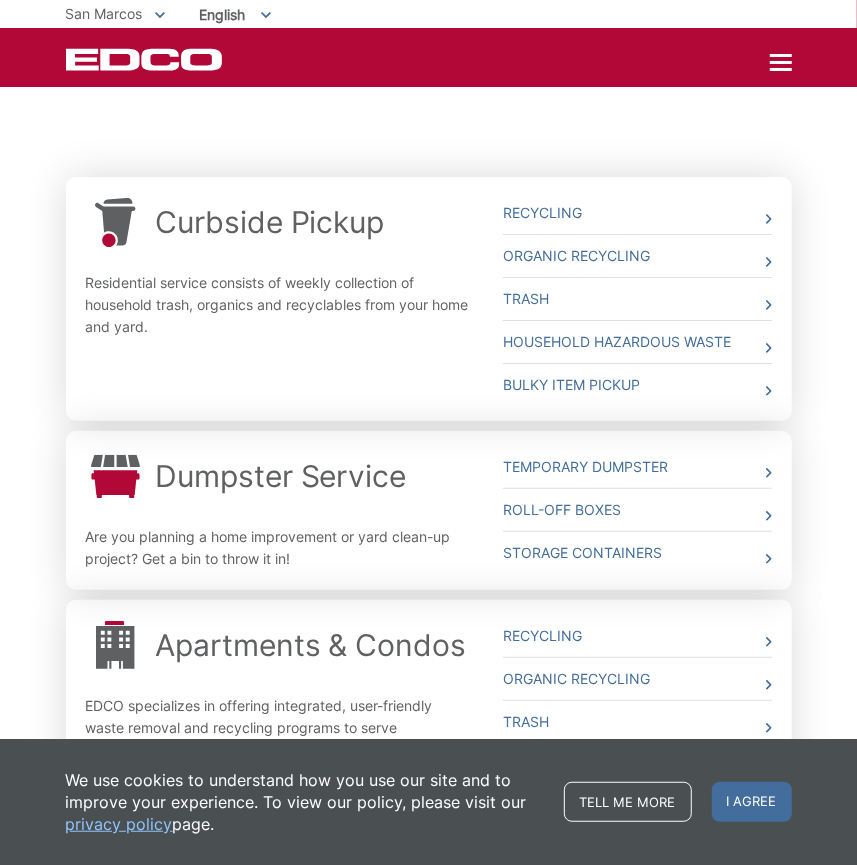click on "Dumpster Service" at bounding box center [279, 476] 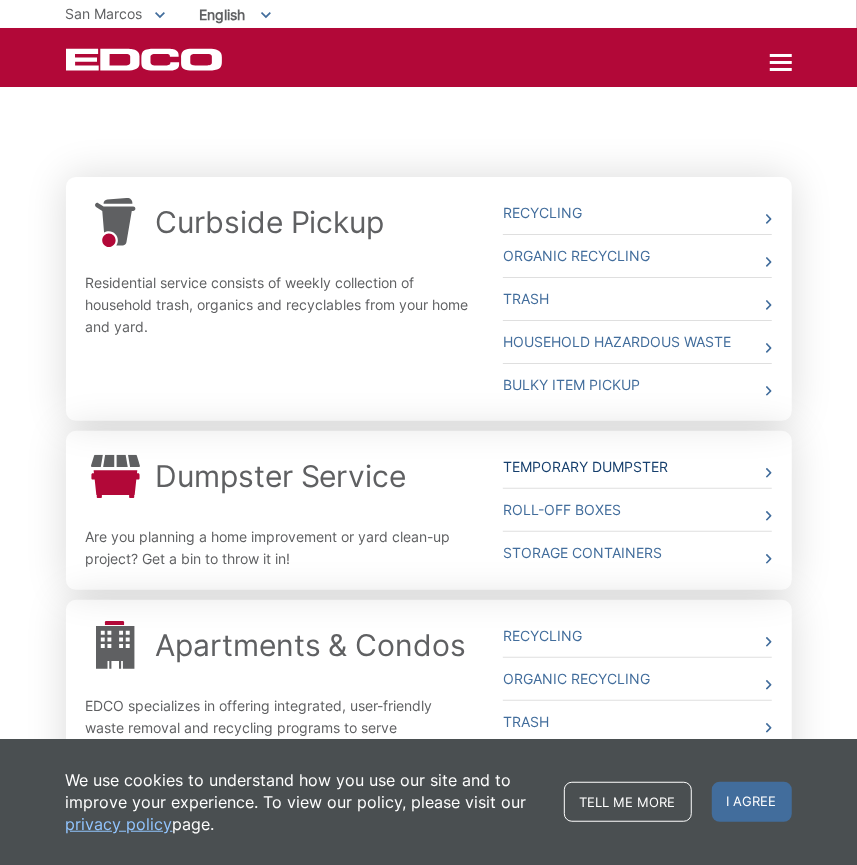 click on "Temporary Dumpster" at bounding box center [637, 467] 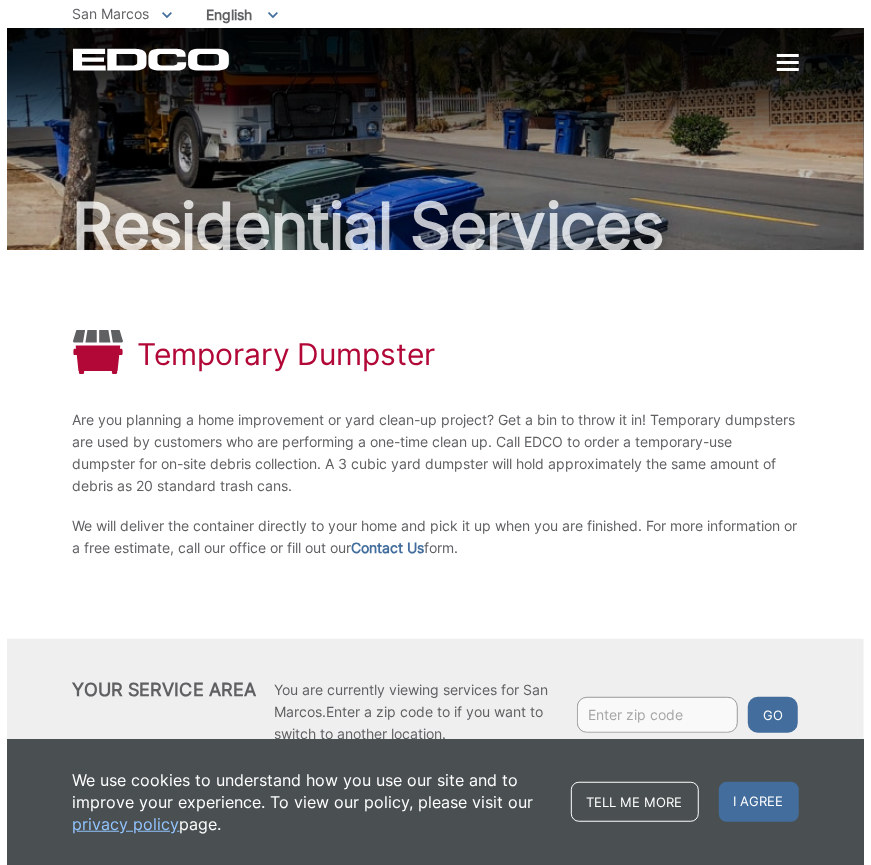 scroll, scrollTop: 0, scrollLeft: 0, axis: both 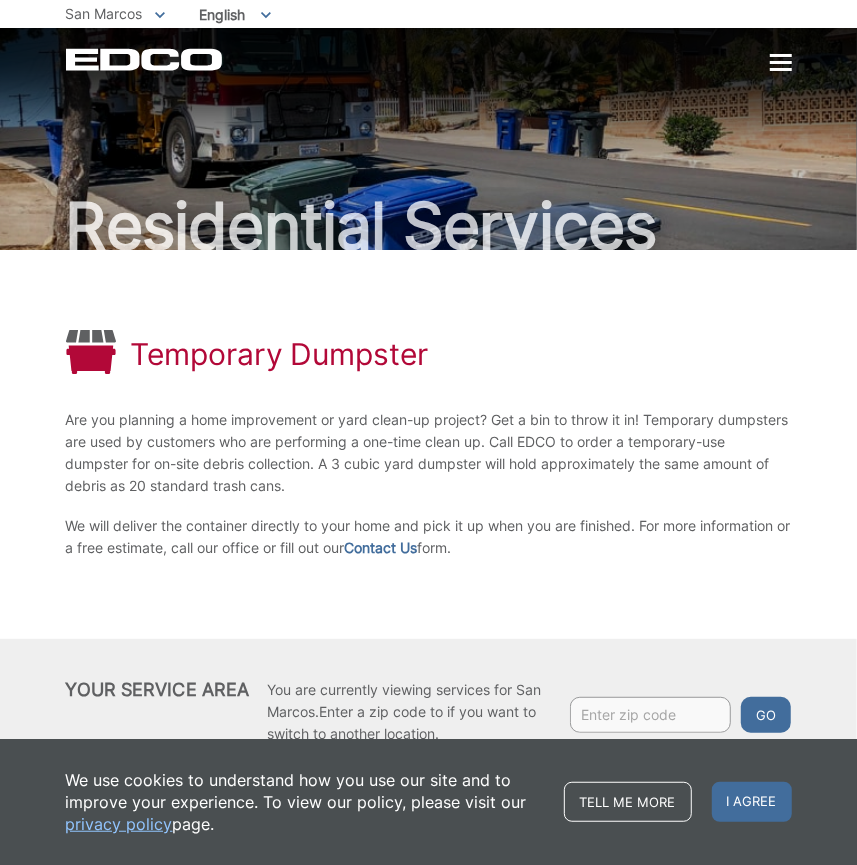 click at bounding box center [650, 715] 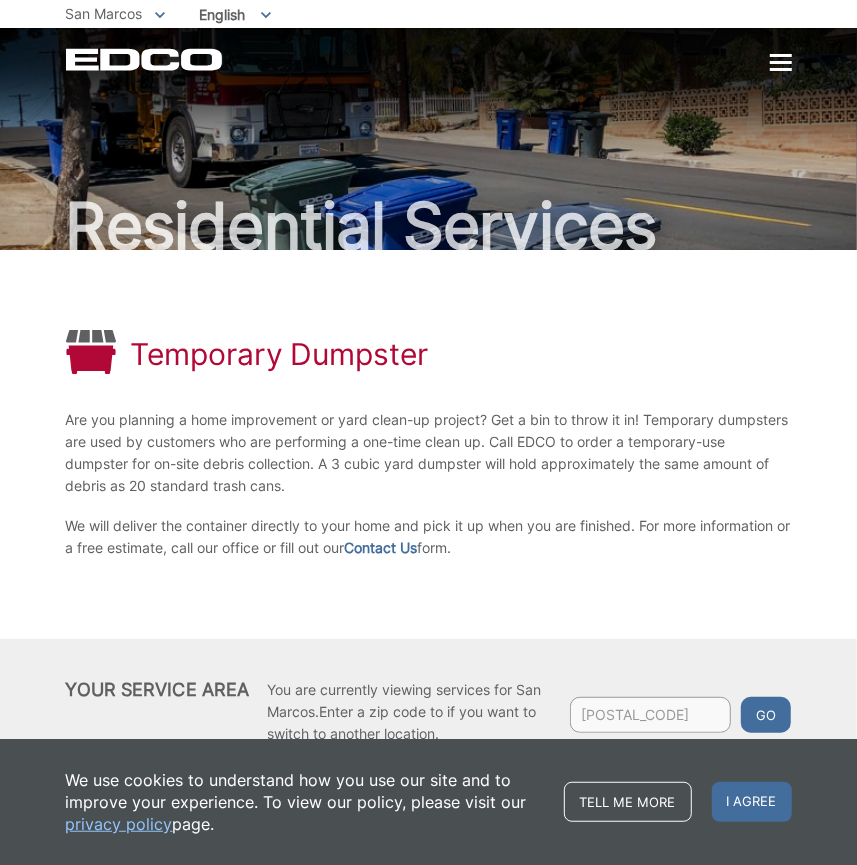 type on "92069" 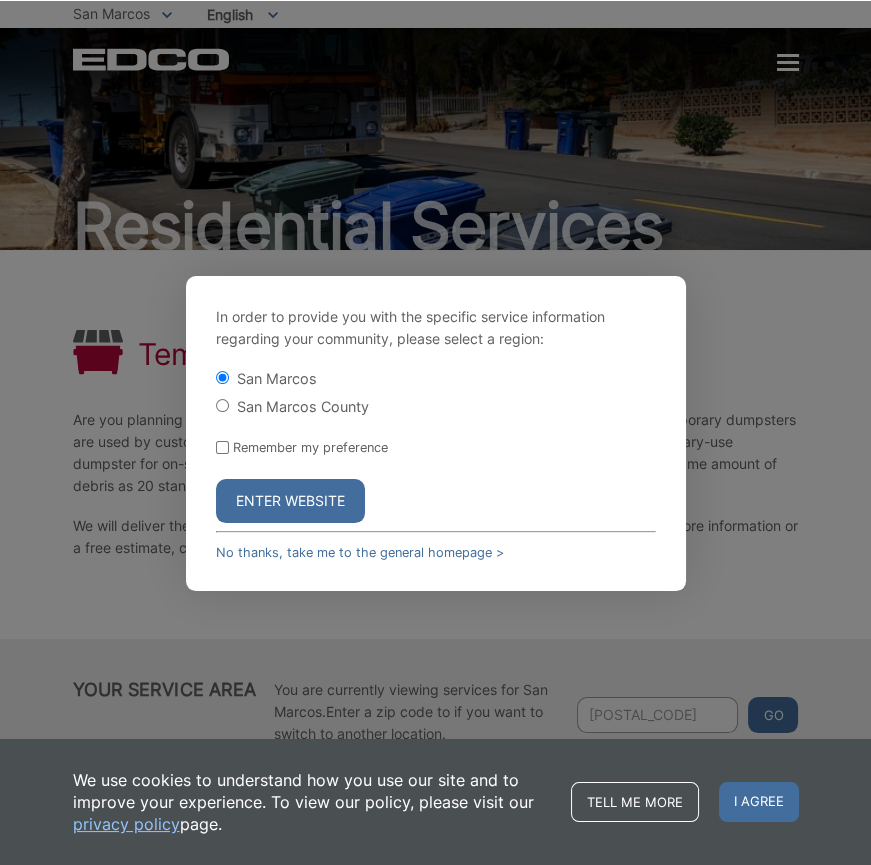 click on "Enter Website" at bounding box center [290, 501] 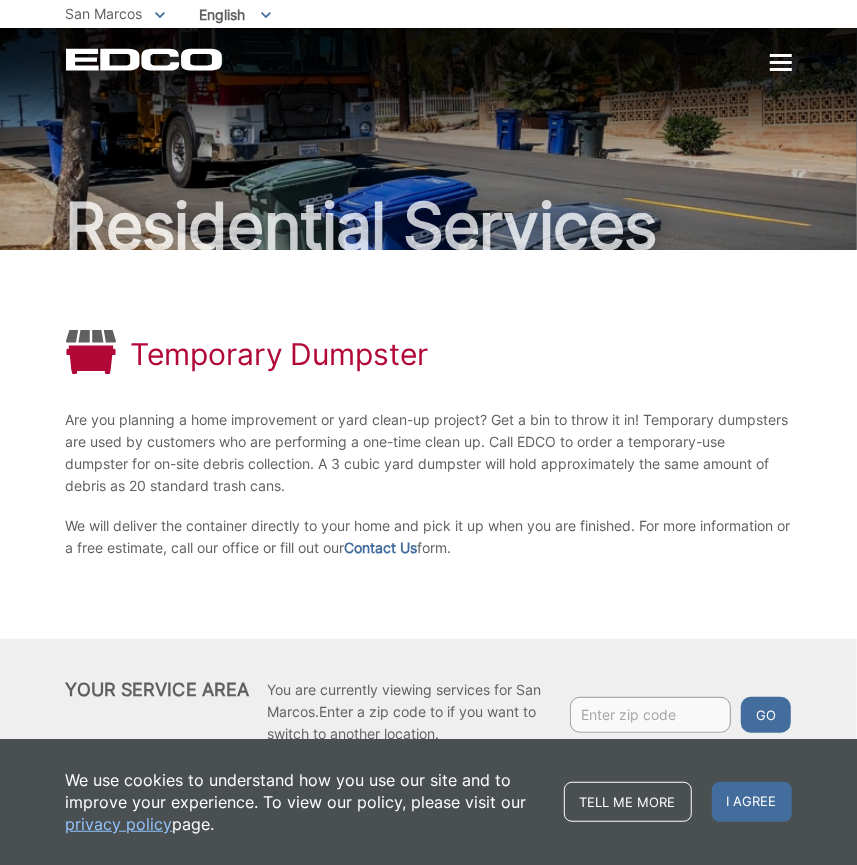 scroll, scrollTop: 0, scrollLeft: 0, axis: both 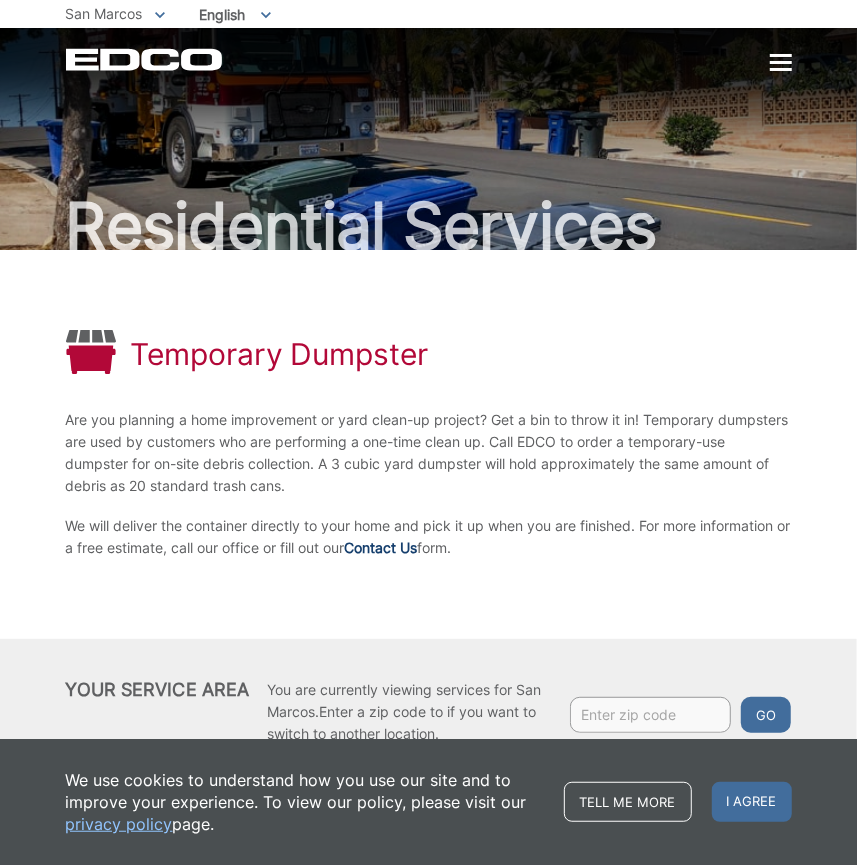 click on "Contact Us" at bounding box center [381, 548] 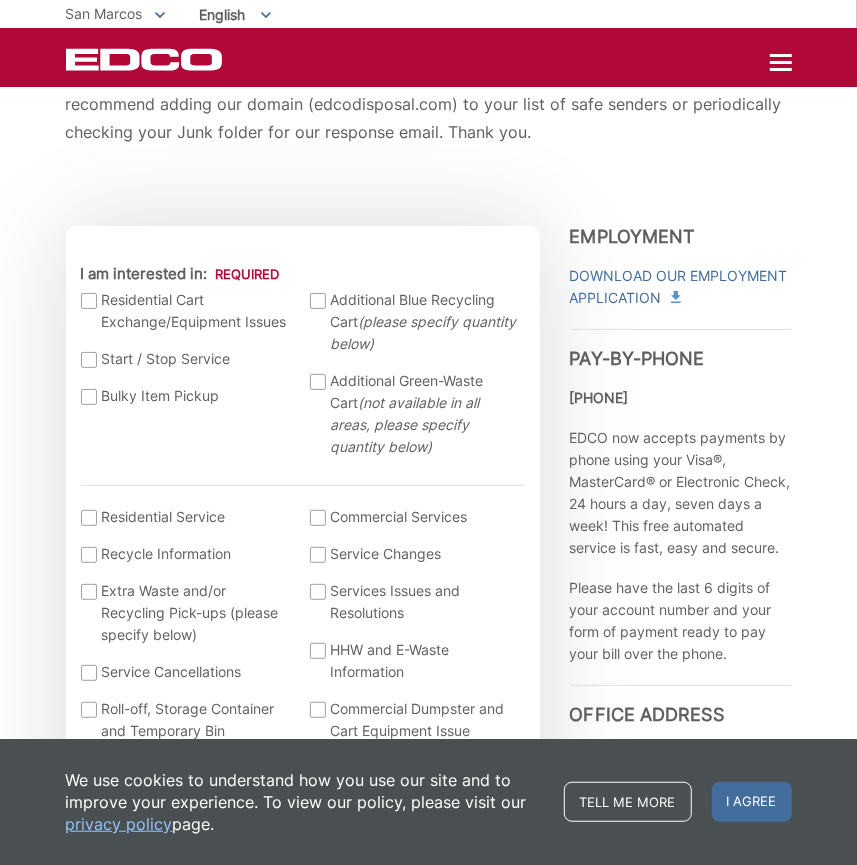 scroll, scrollTop: 545, scrollLeft: 0, axis: vertical 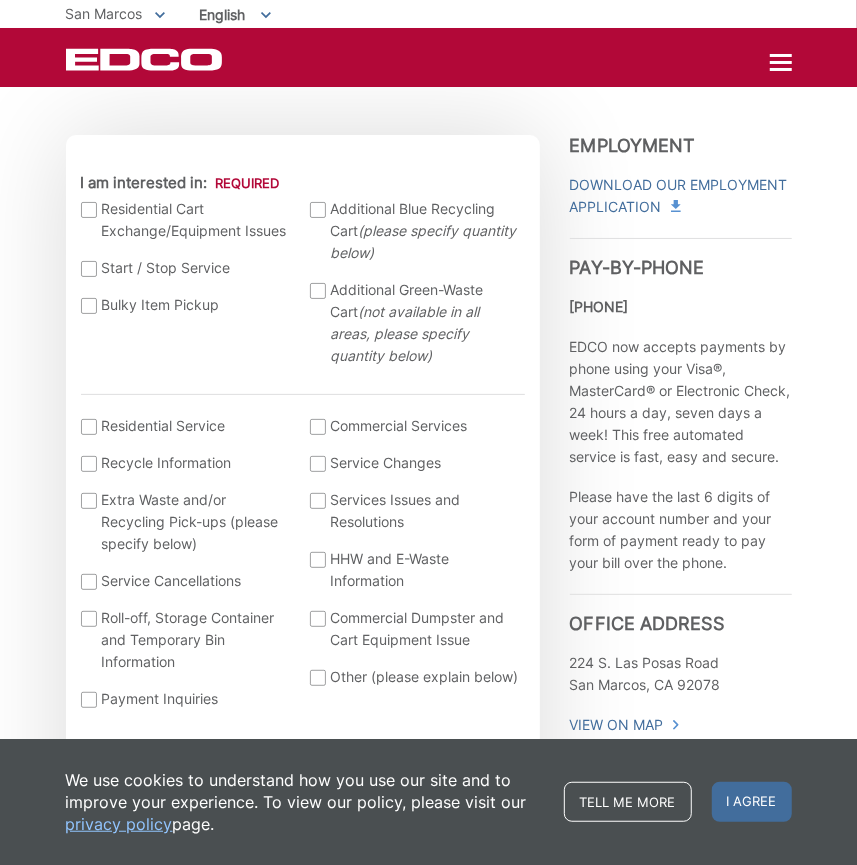 click at bounding box center [89, 427] 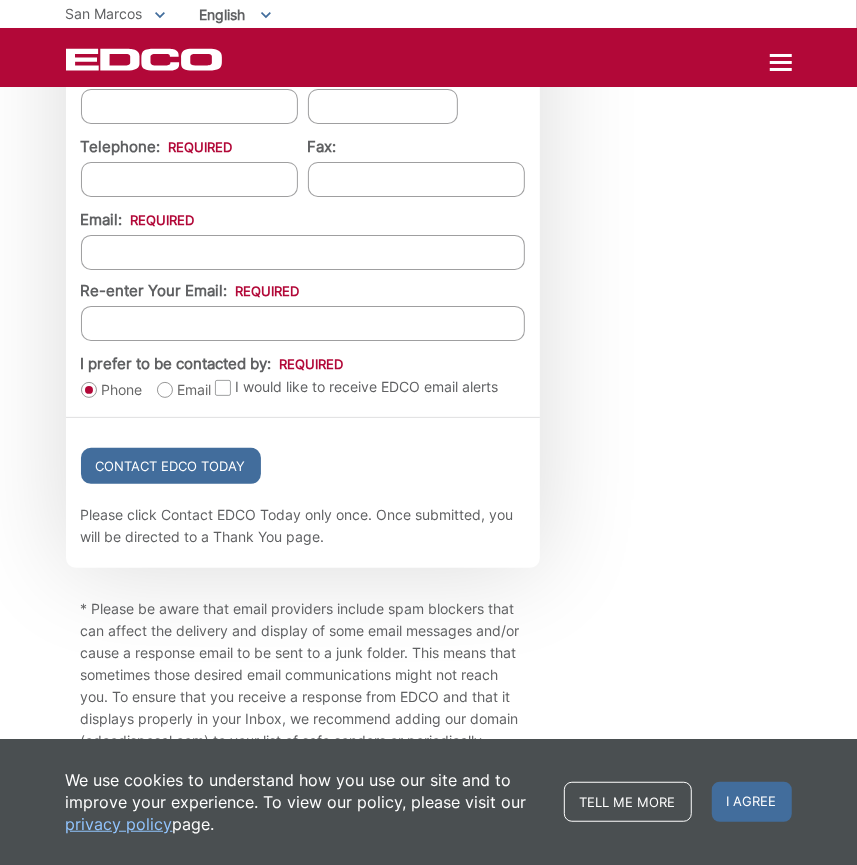 scroll, scrollTop: 2149, scrollLeft: 0, axis: vertical 